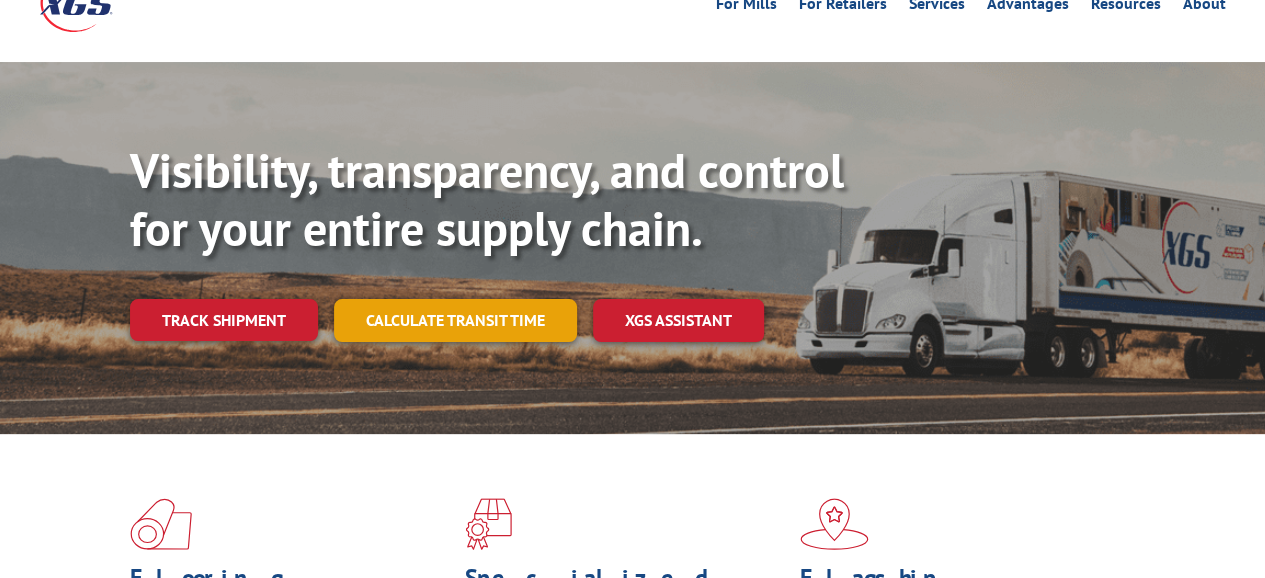 scroll, scrollTop: 200, scrollLeft: 0, axis: vertical 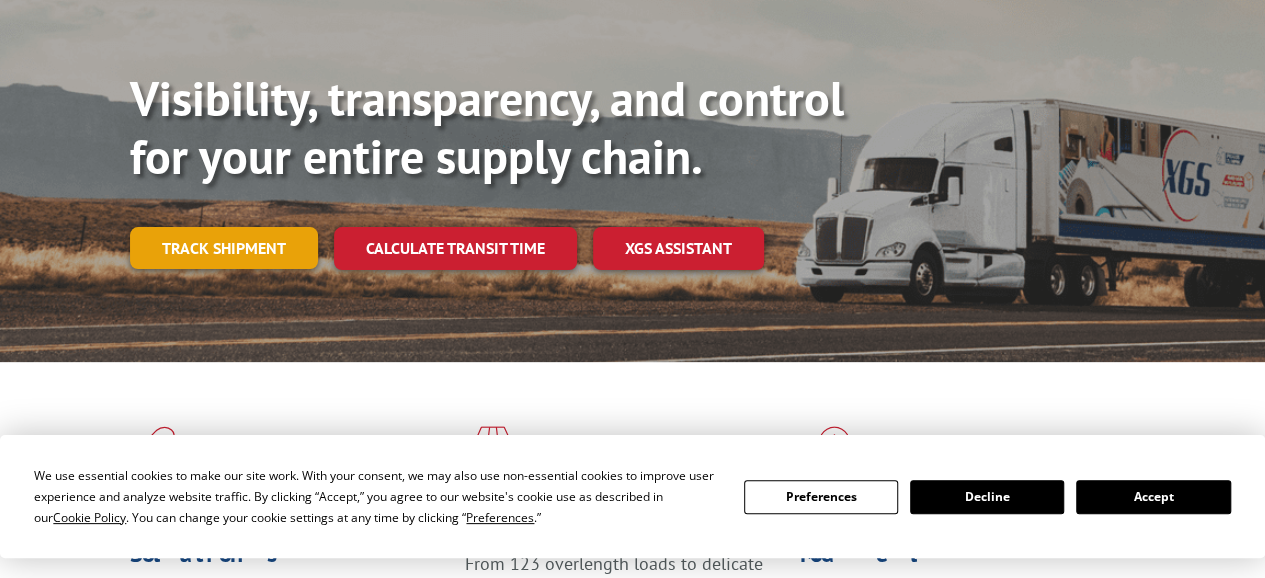 click on "Track shipment" at bounding box center (224, 248) 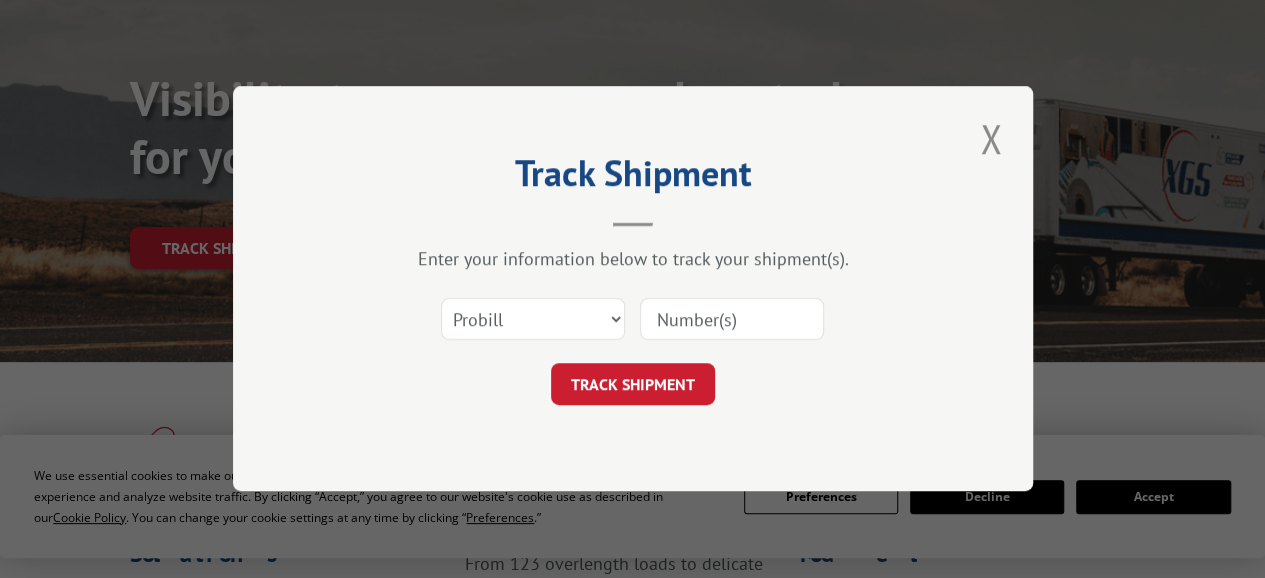 click at bounding box center (732, 320) 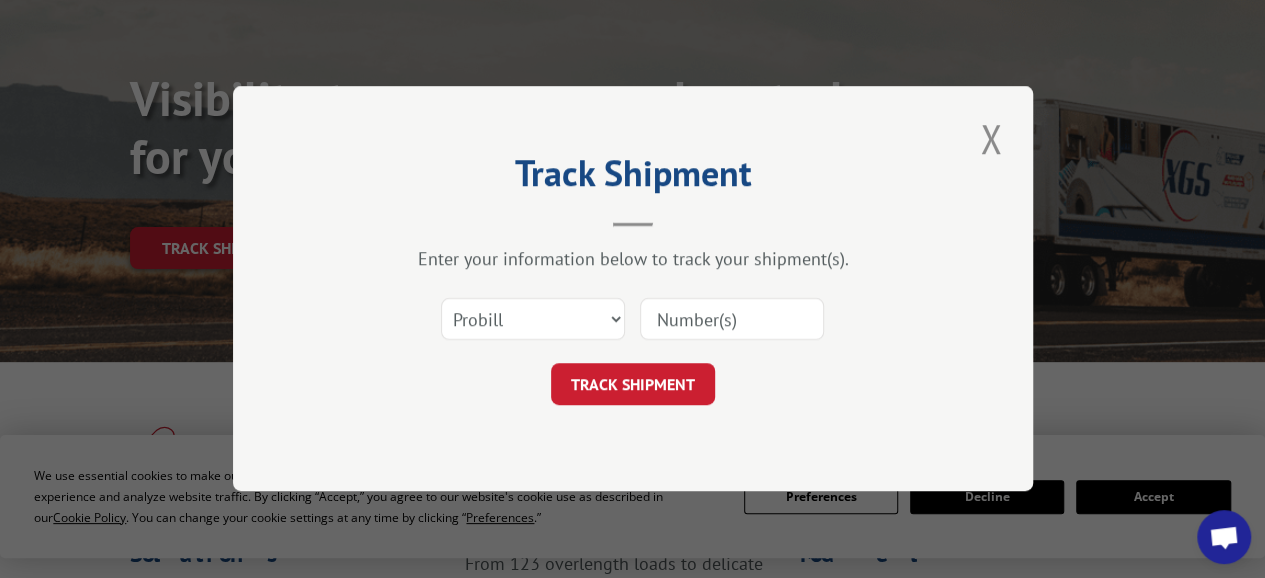 paste on "GZTJ20250527" 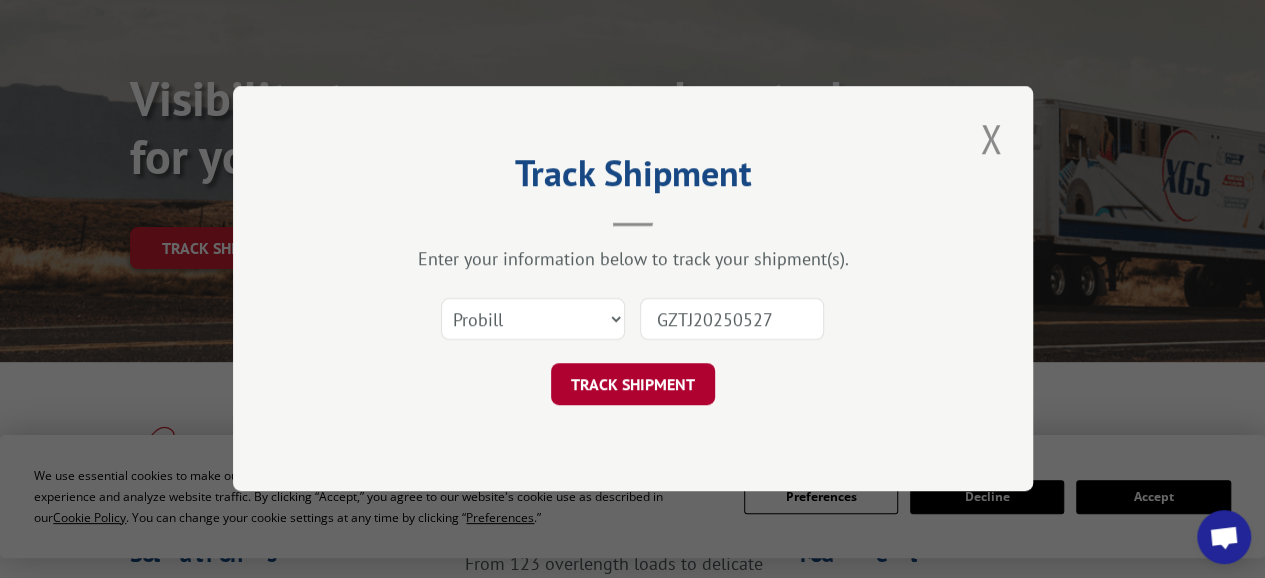 type on "GZTJ20250527" 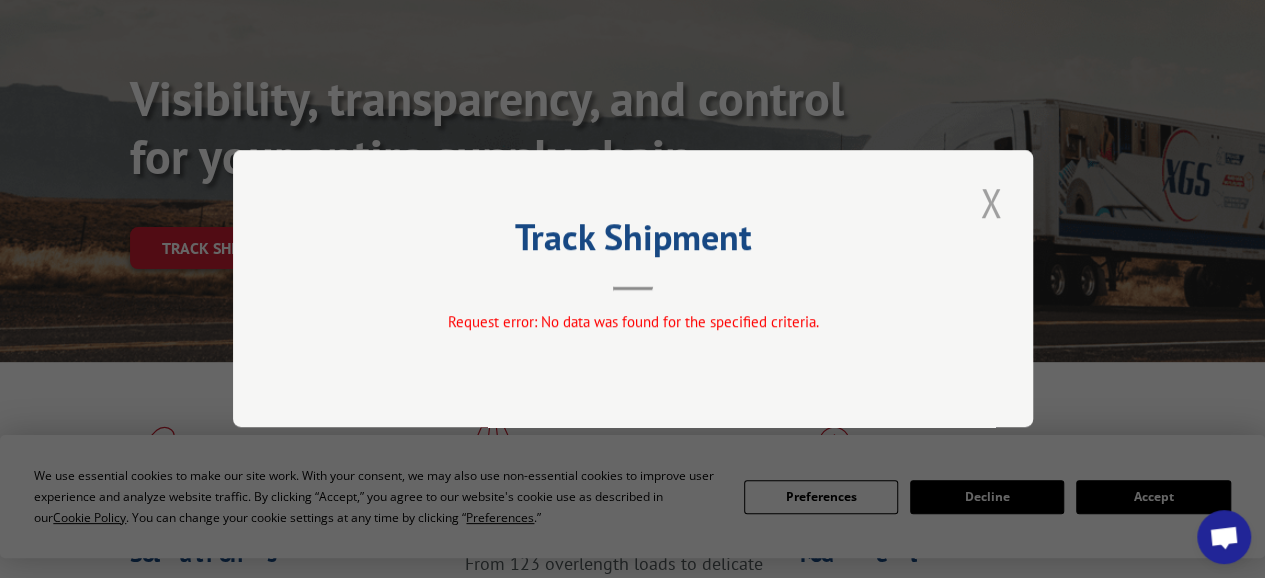 click at bounding box center [991, 202] 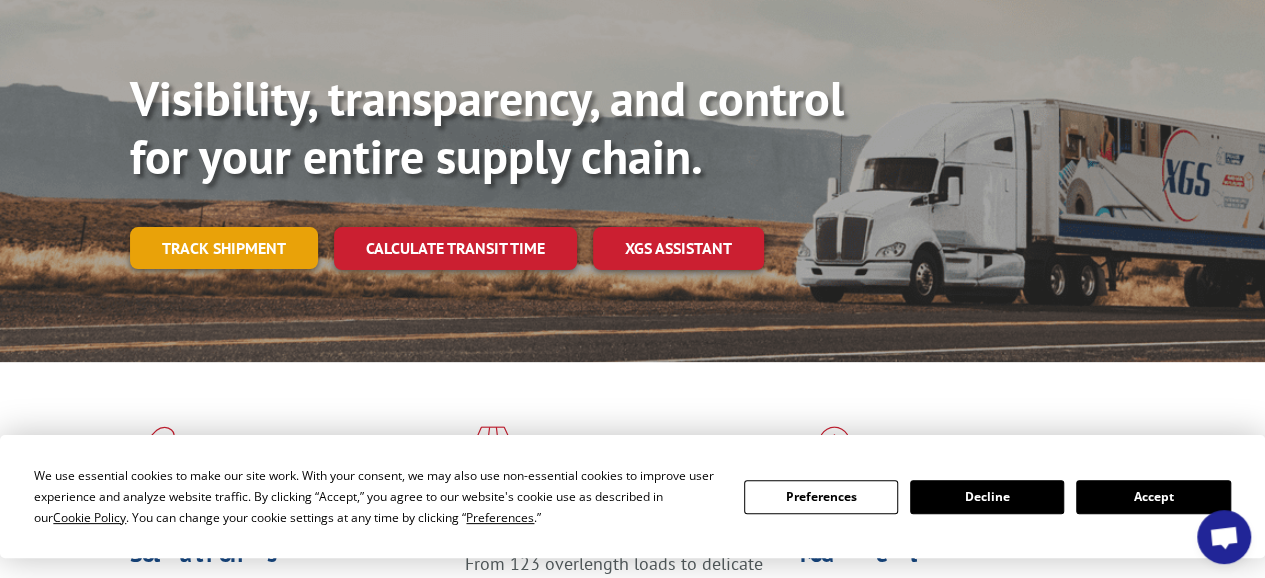 click on "Track shipment" at bounding box center [224, 248] 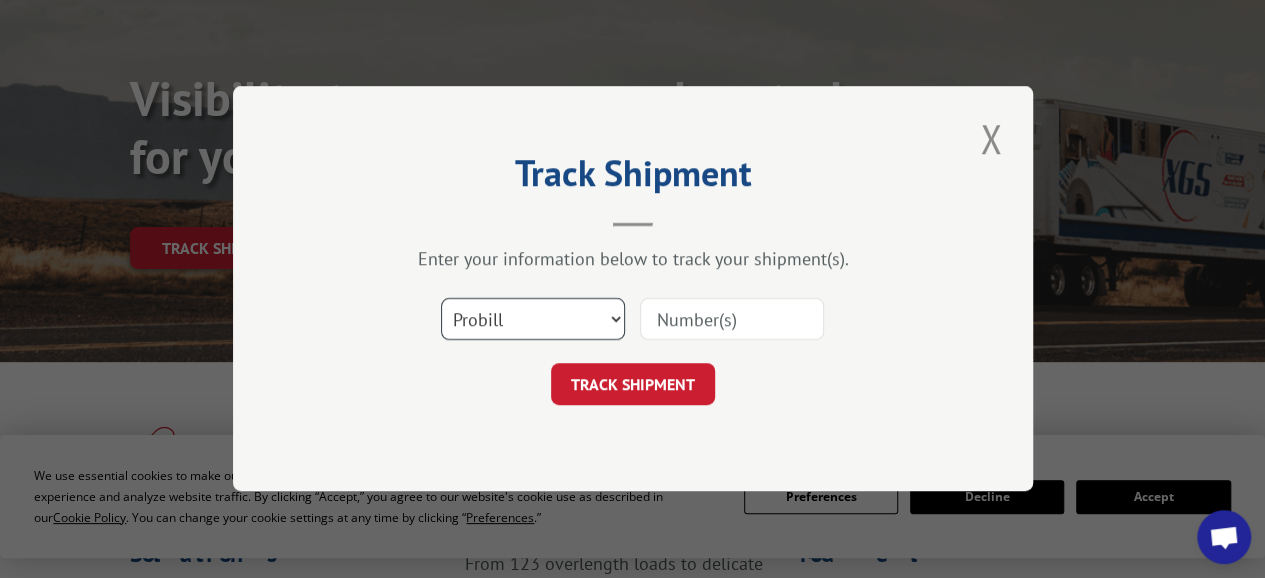 click on "Select category... Probill BOL PO" at bounding box center [533, 320] 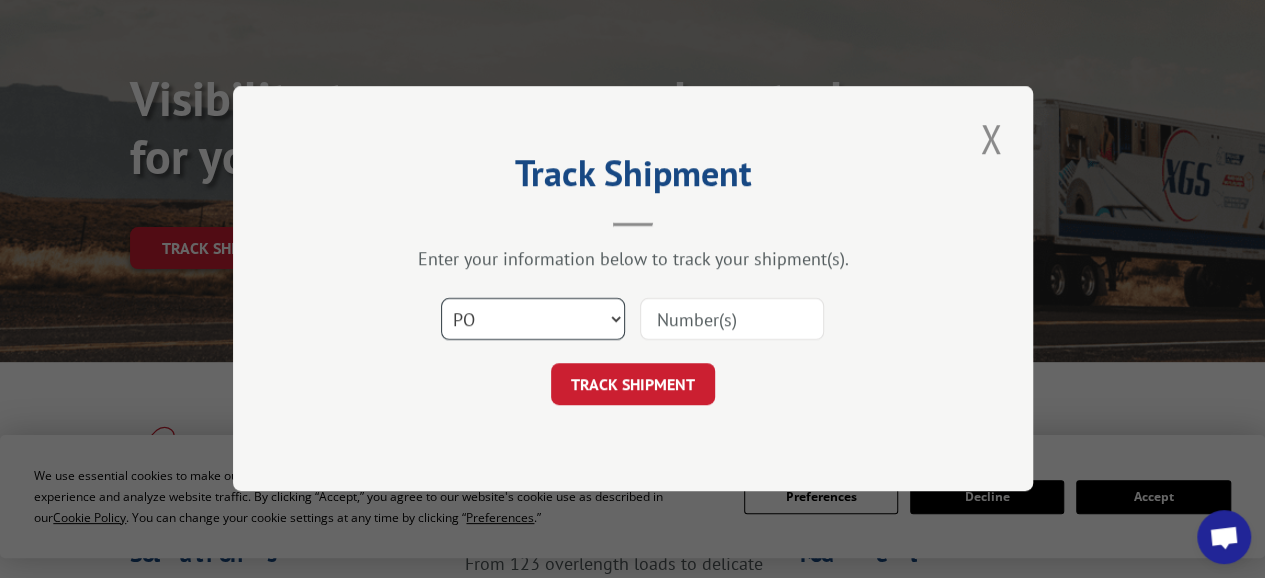 click on "Select category... Probill BOL PO" at bounding box center (533, 320) 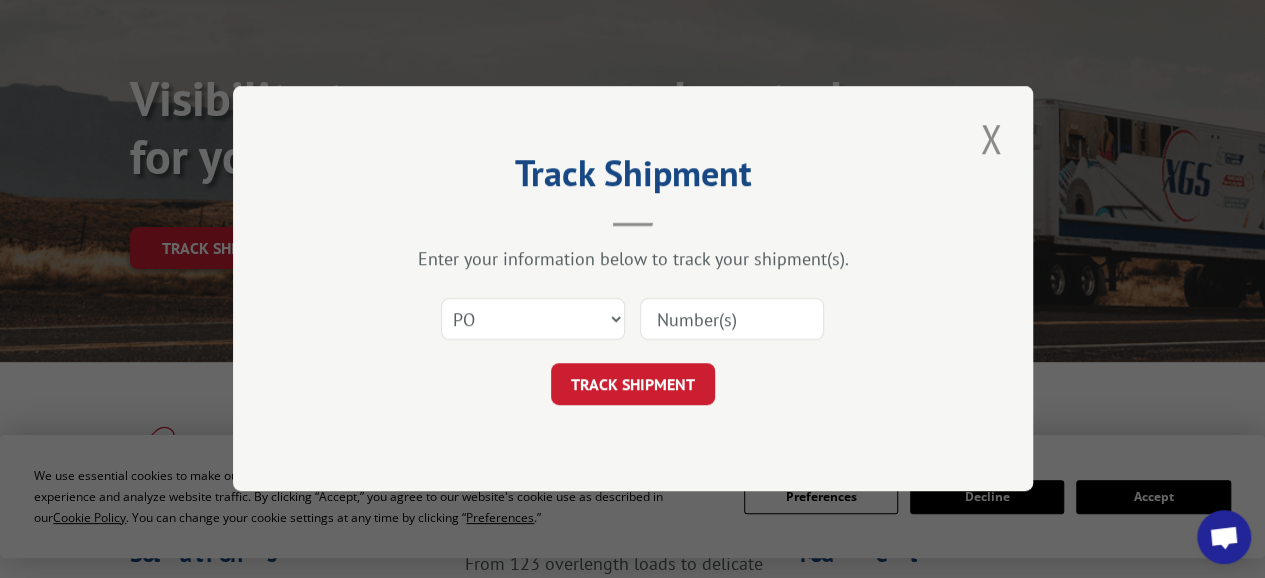 click at bounding box center (732, 320) 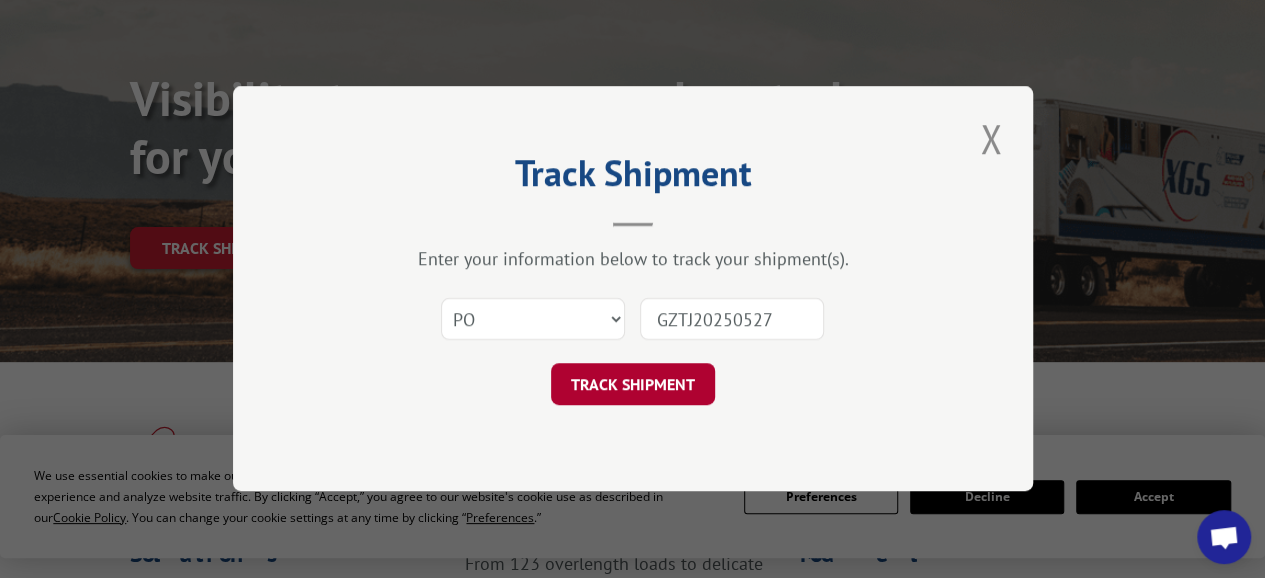 type on "GZTJ20250527" 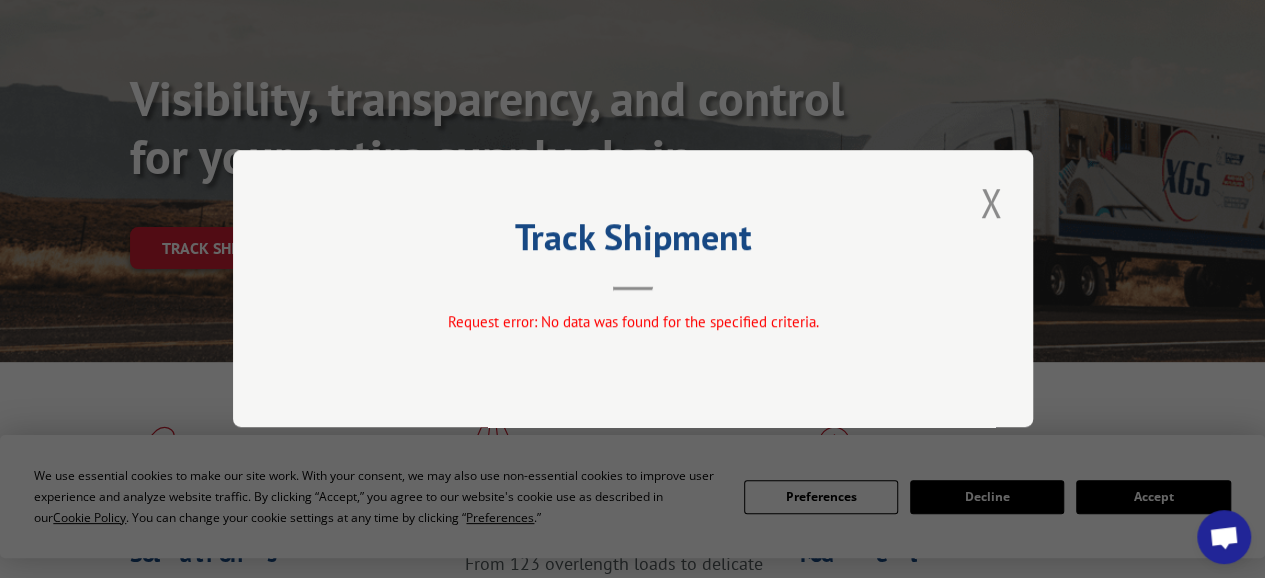 click on "Track Shipment" at bounding box center [633, 242] 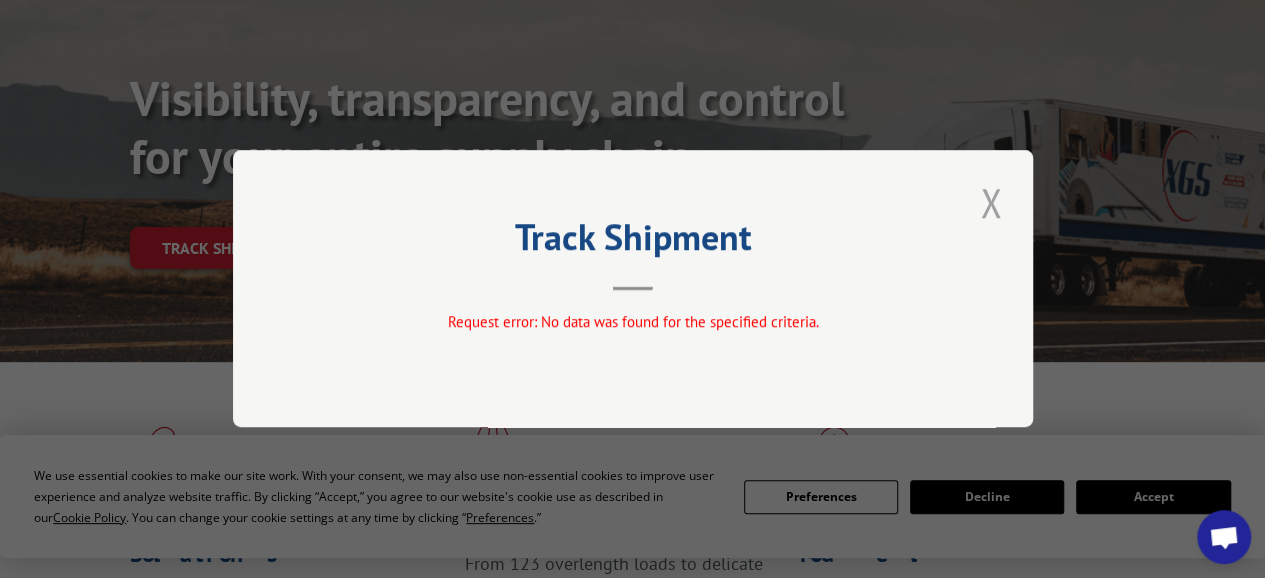 click at bounding box center [991, 202] 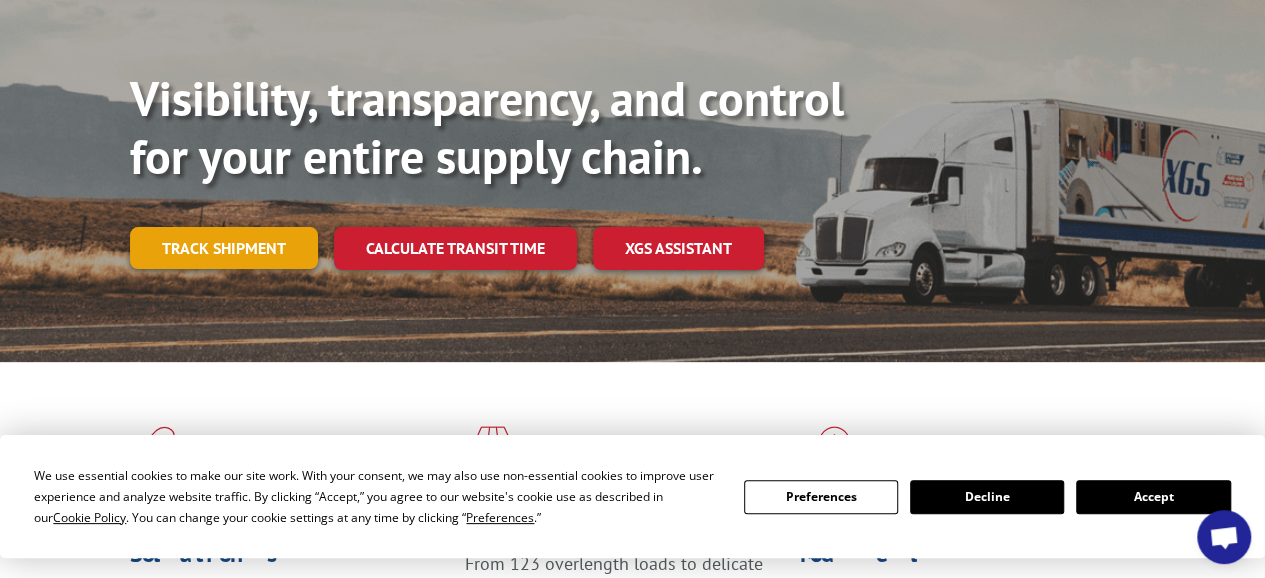 click on "Track shipment" at bounding box center (224, 248) 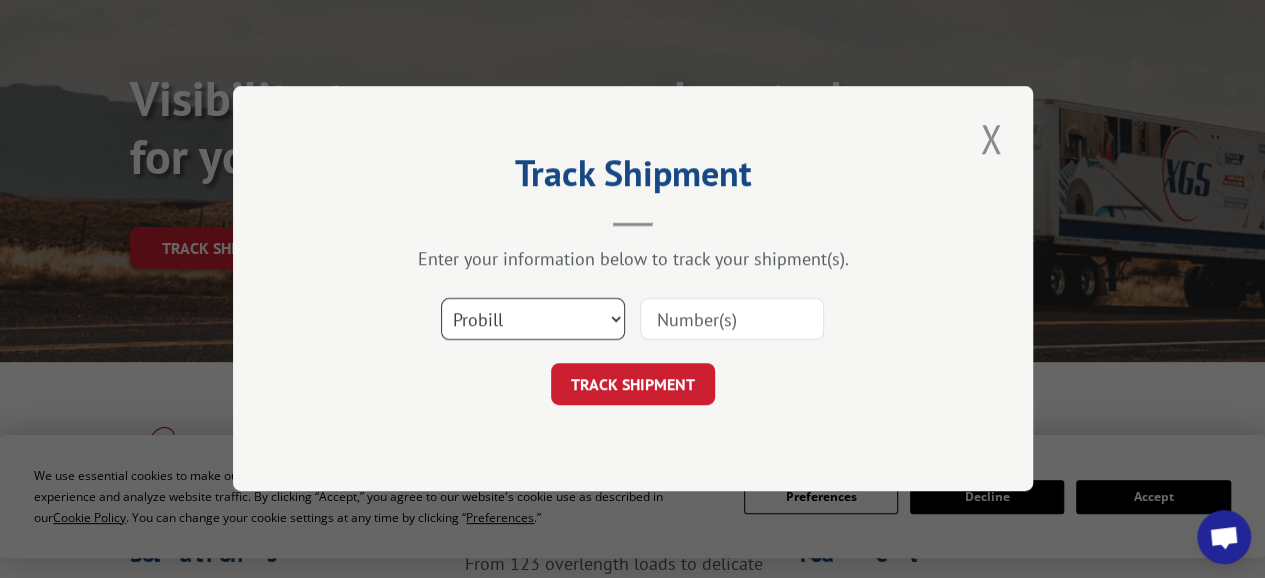 click on "Select category... Probill BOL PO" at bounding box center (533, 320) 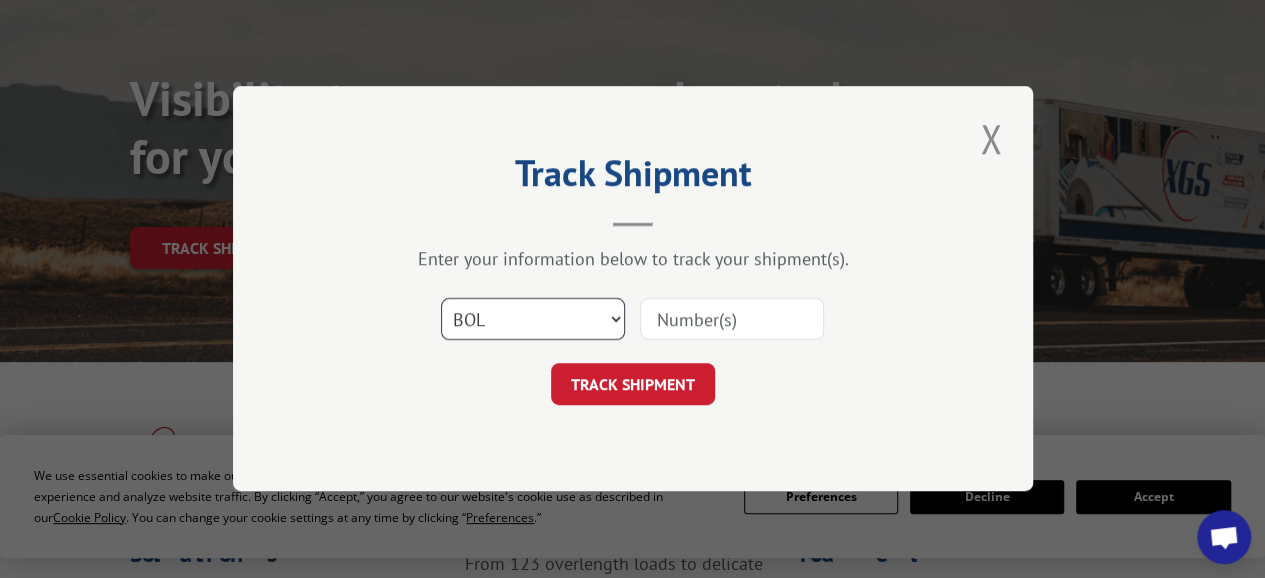 click on "Select category... Probill BOL PO" at bounding box center (533, 320) 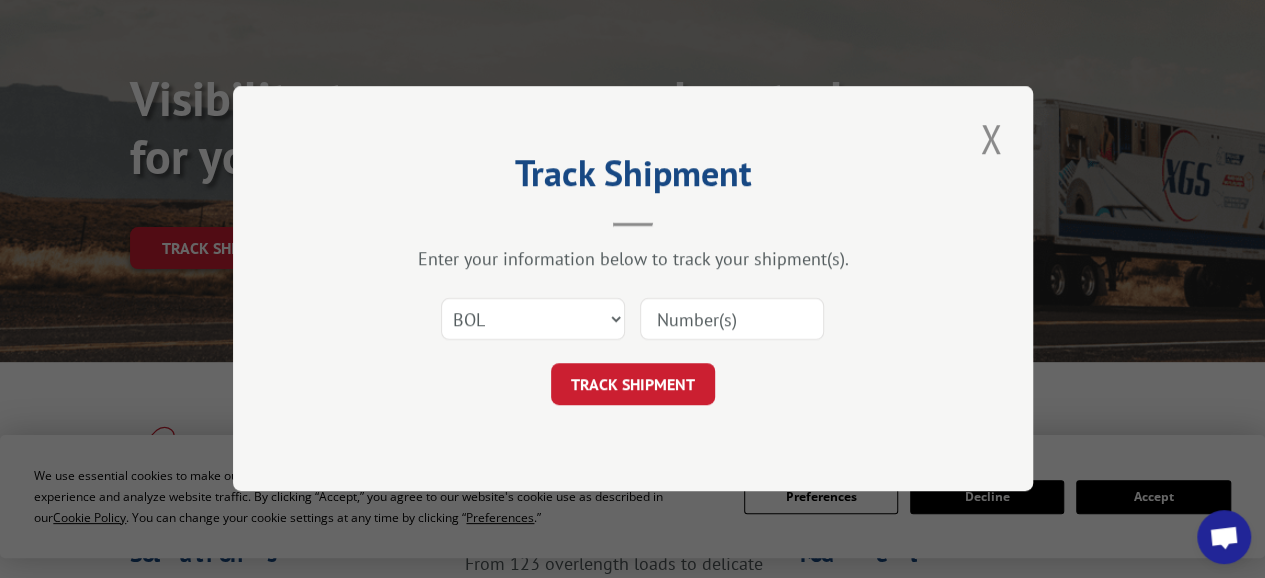 click at bounding box center (732, 320) 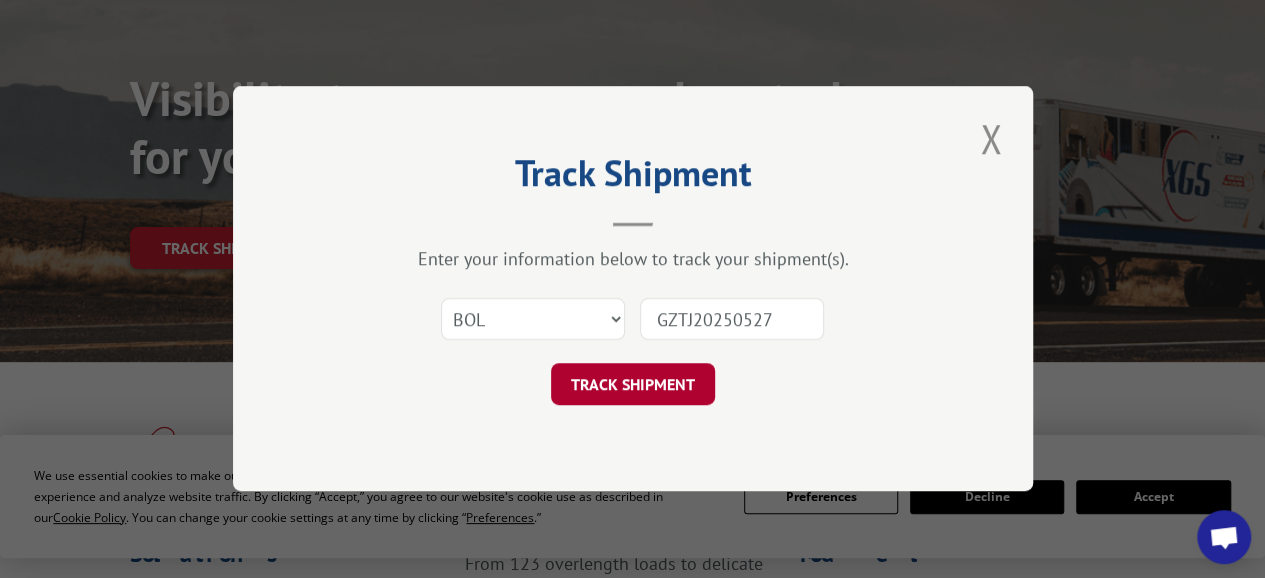 type on "GZTJ20250527" 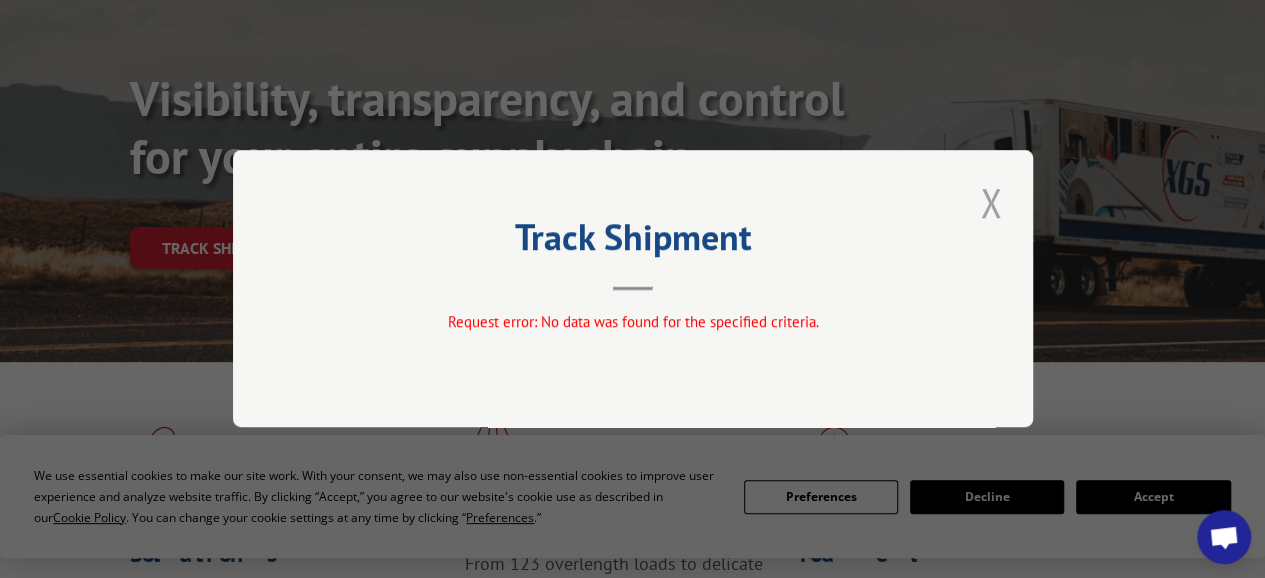 click at bounding box center (991, 202) 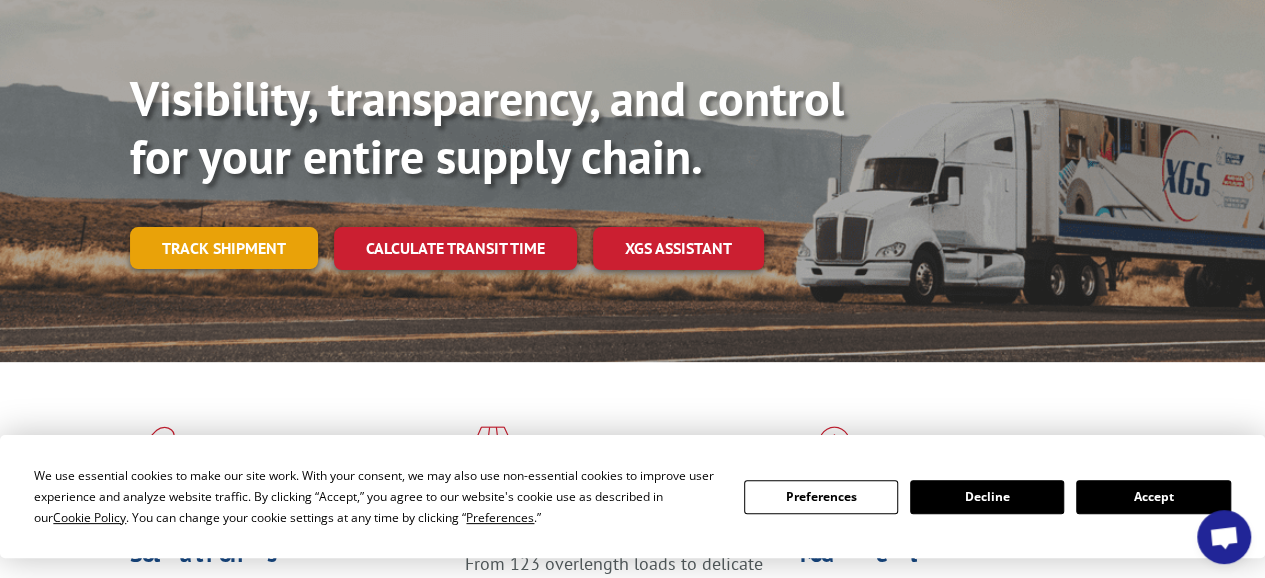 click on "Track shipment" at bounding box center (224, 248) 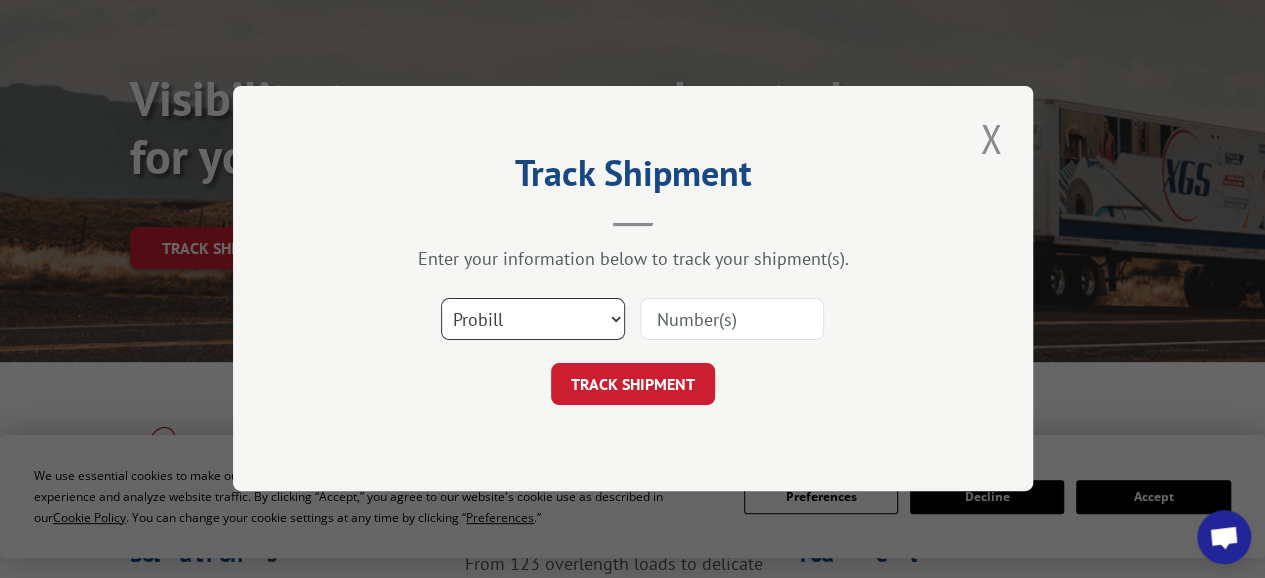 click on "Select category... Probill BOL PO" at bounding box center (533, 320) 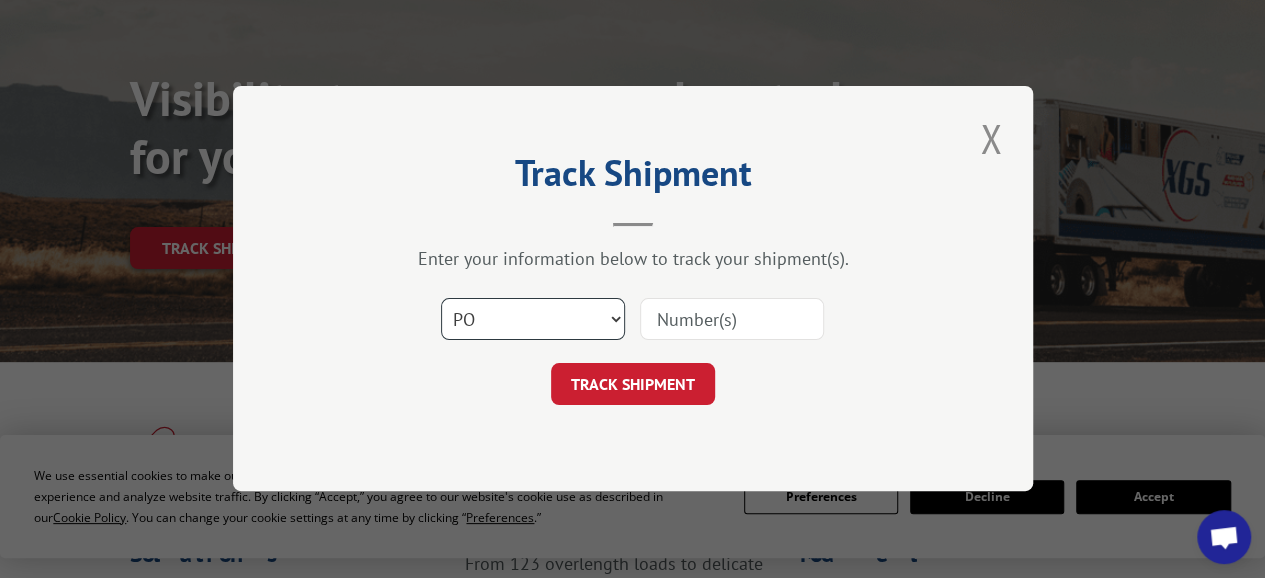 click on "Select category... Probill BOL PO" at bounding box center (533, 320) 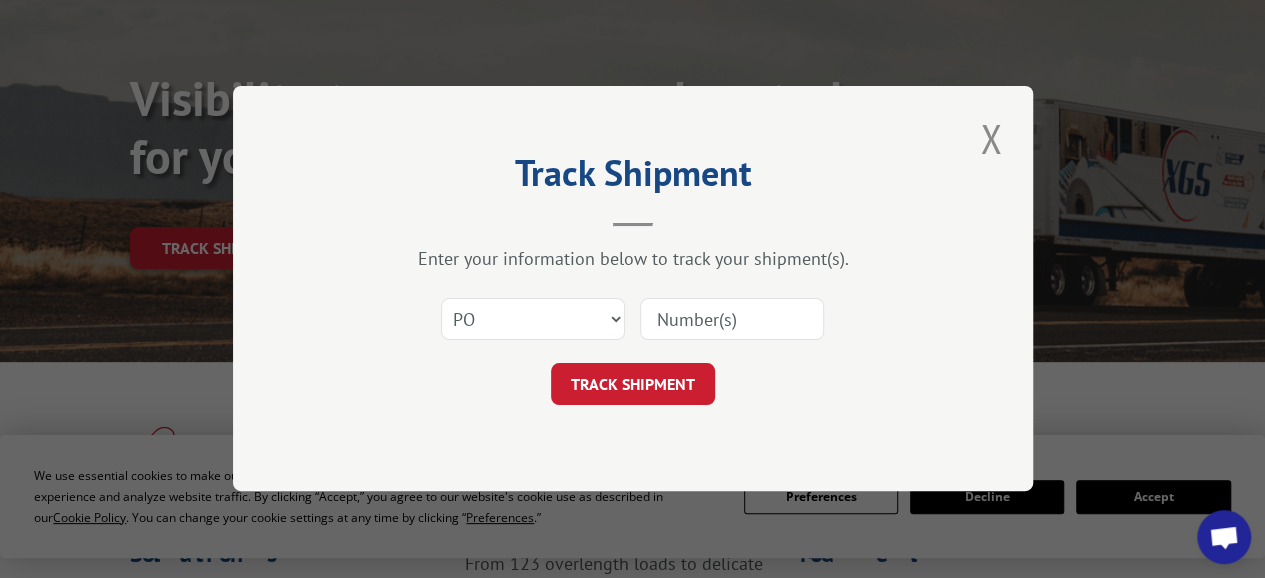 click at bounding box center (732, 320) 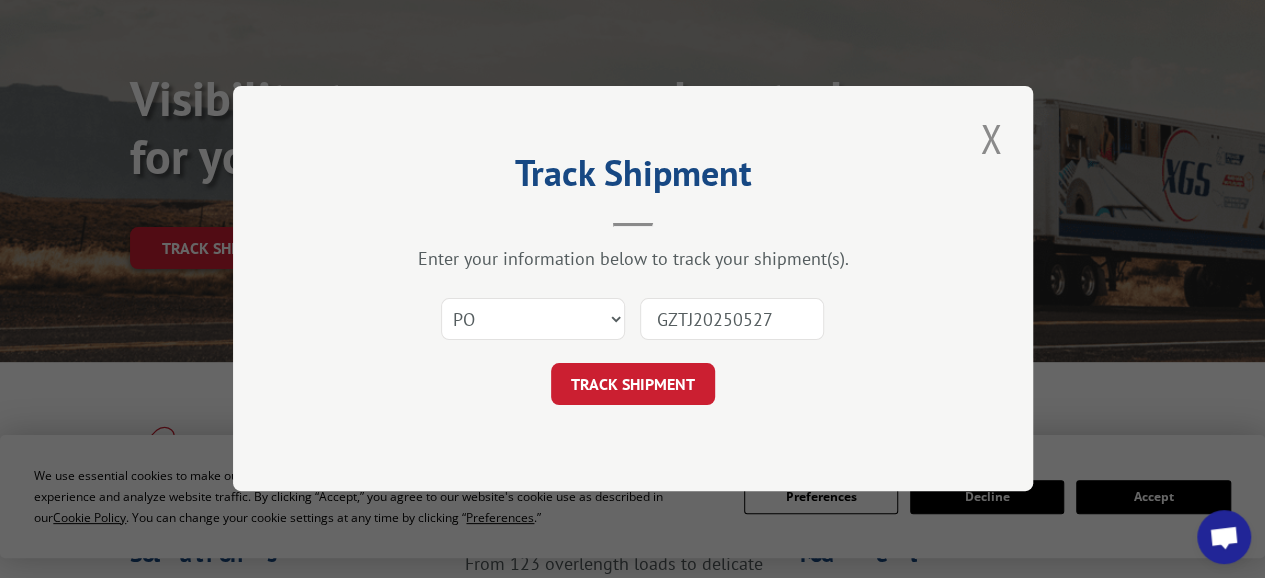 type on "GZTJ20250527" 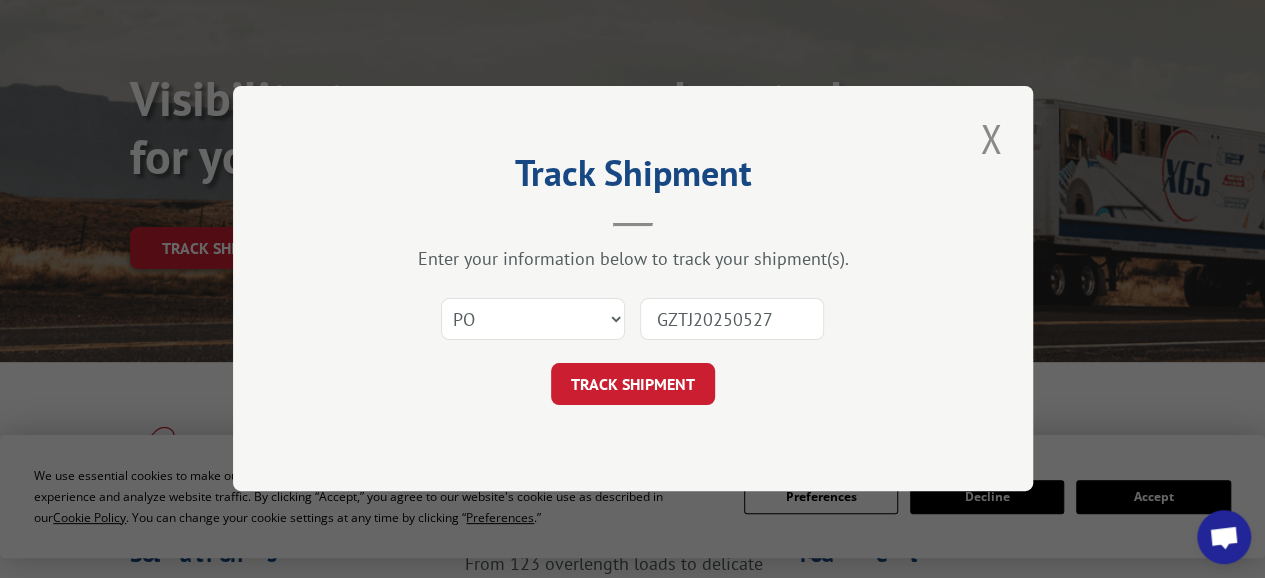 drag, startPoint x: 257, startPoint y: 380, endPoint x: 347, endPoint y: 383, distance: 90.04999 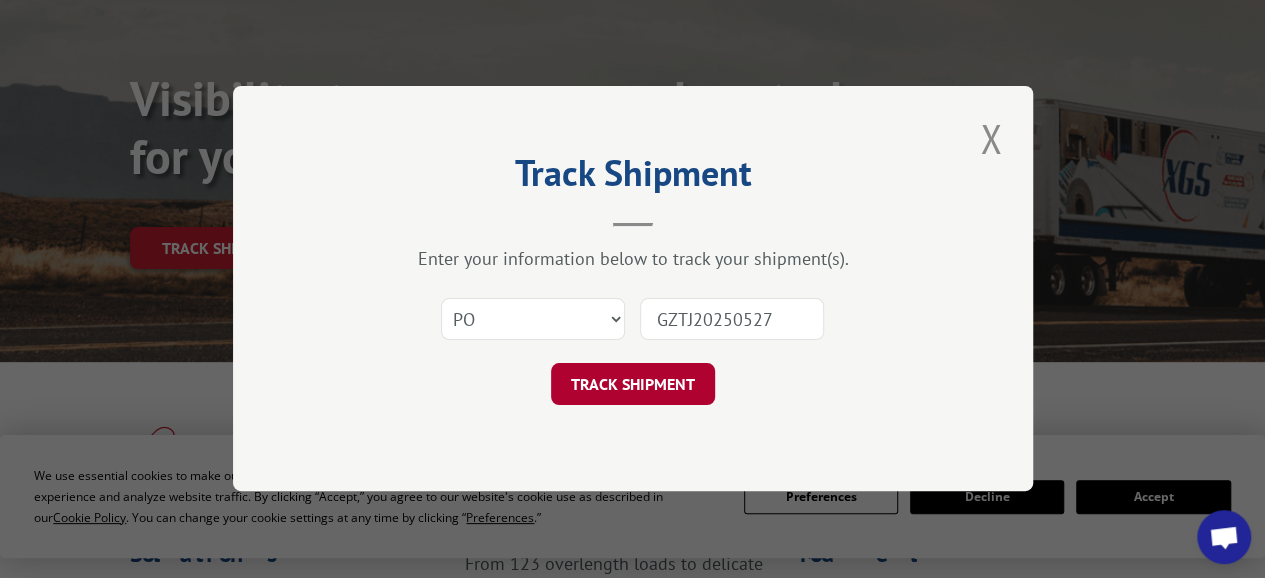 click on "TRACK SHIPMENT" at bounding box center (633, 385) 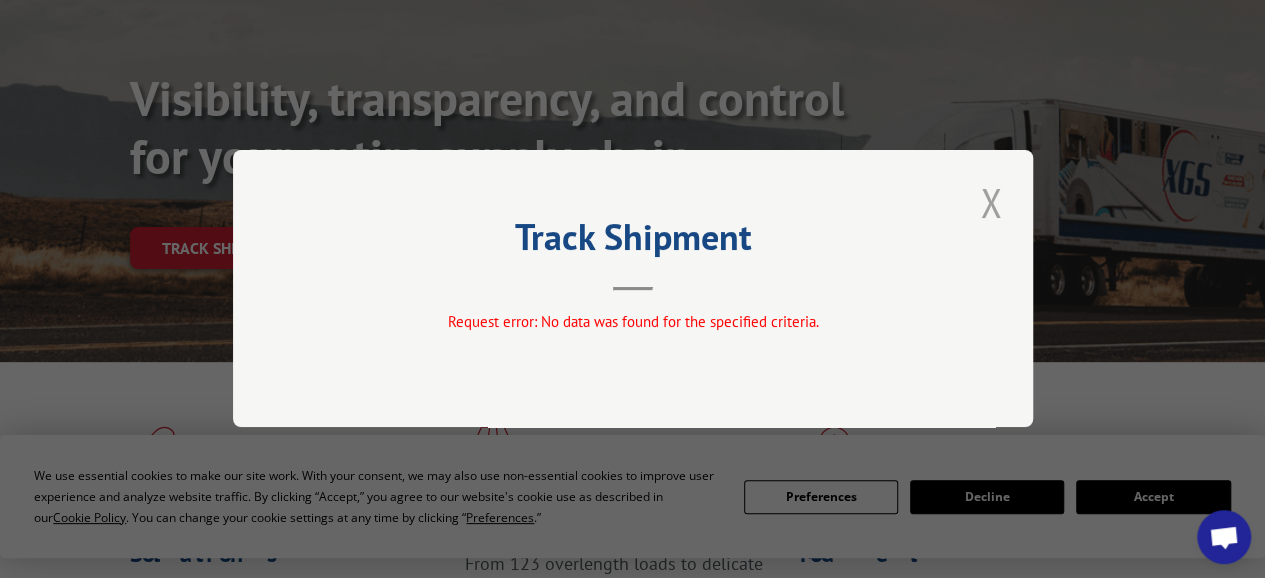 click at bounding box center (991, 202) 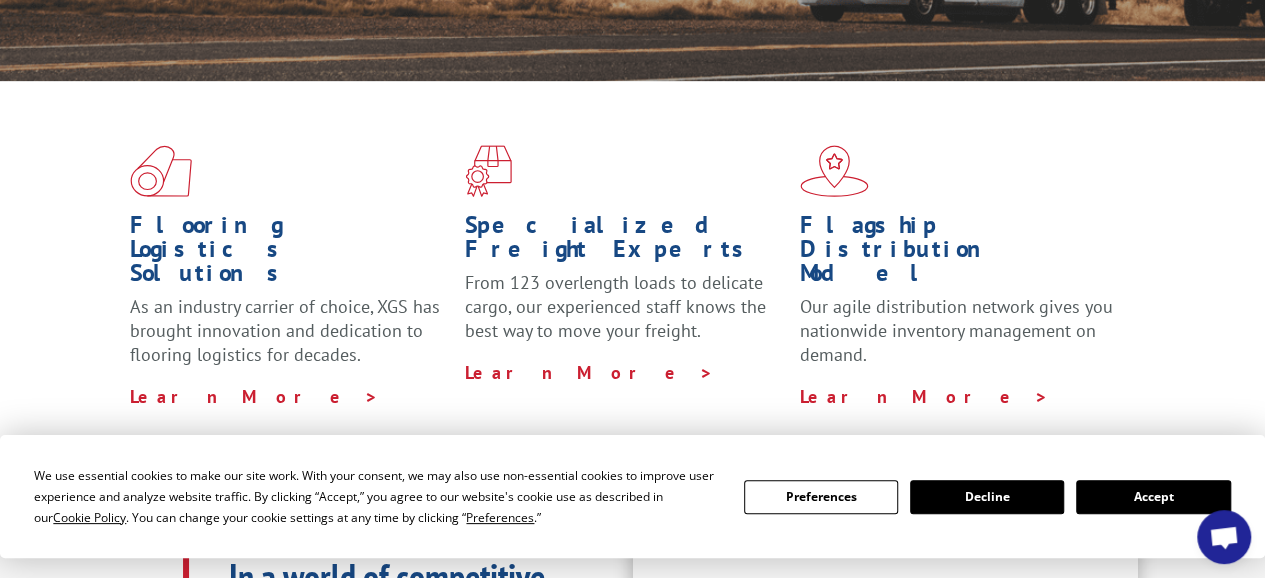 scroll, scrollTop: 500, scrollLeft: 0, axis: vertical 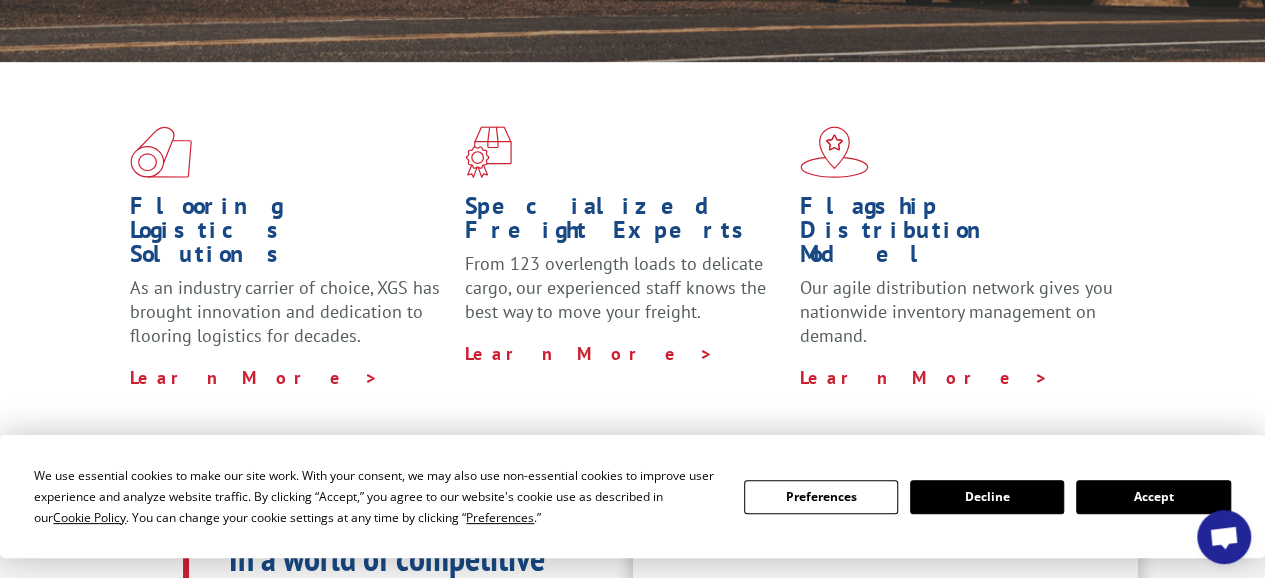 click on "Accept" at bounding box center [1153, 497] 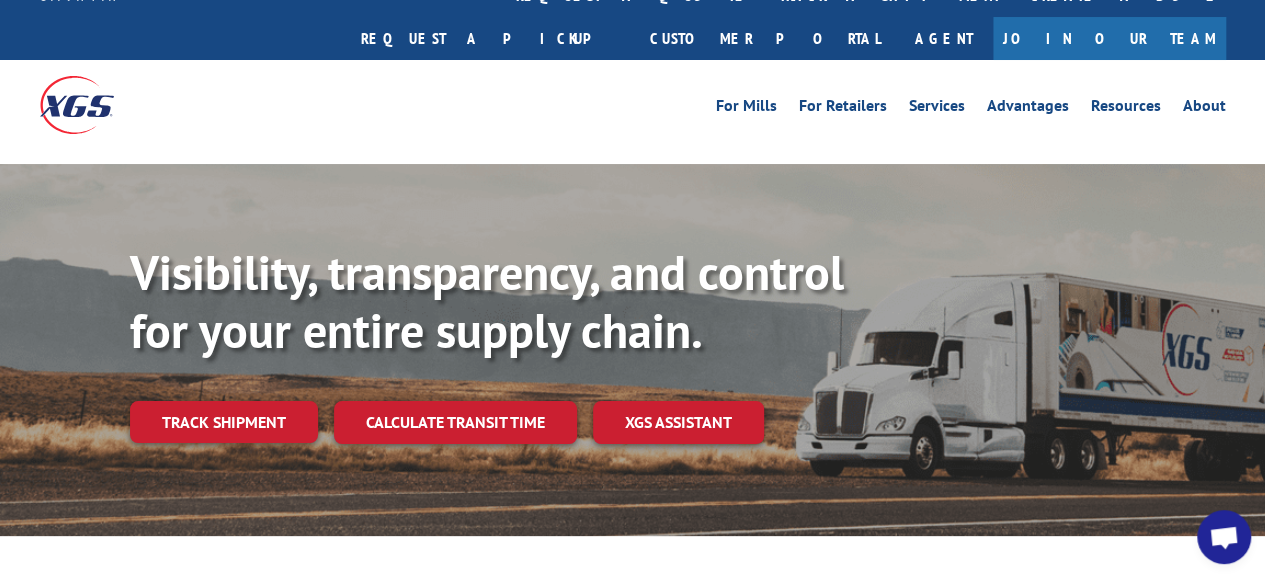 scroll, scrollTop: 0, scrollLeft: 0, axis: both 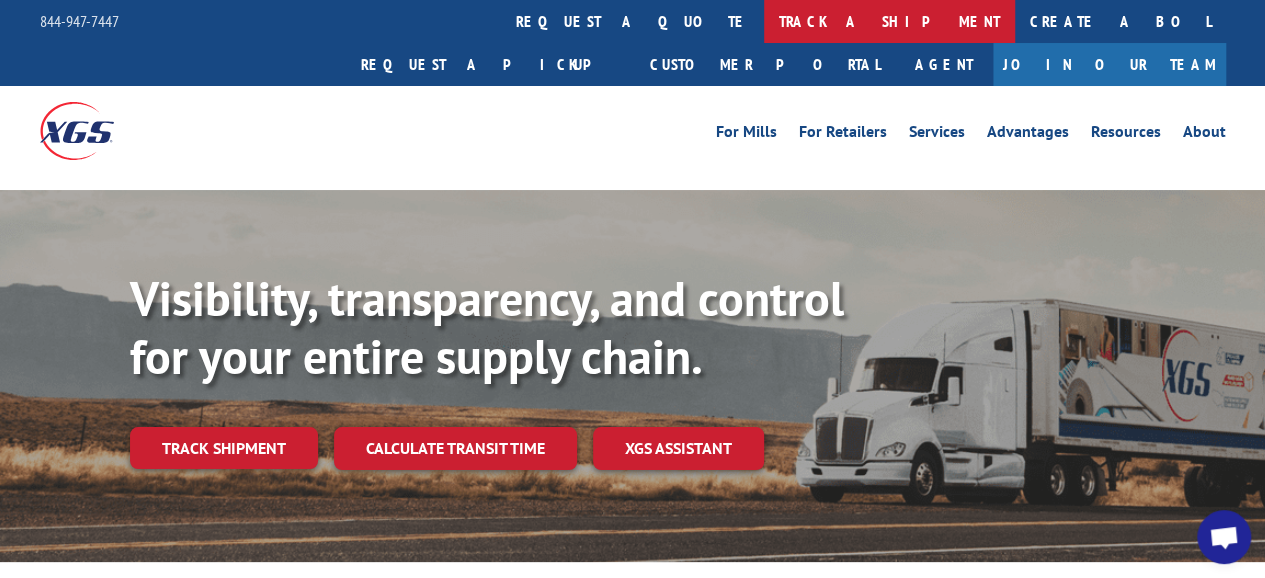 click on "track a shipment" at bounding box center (889, 21) 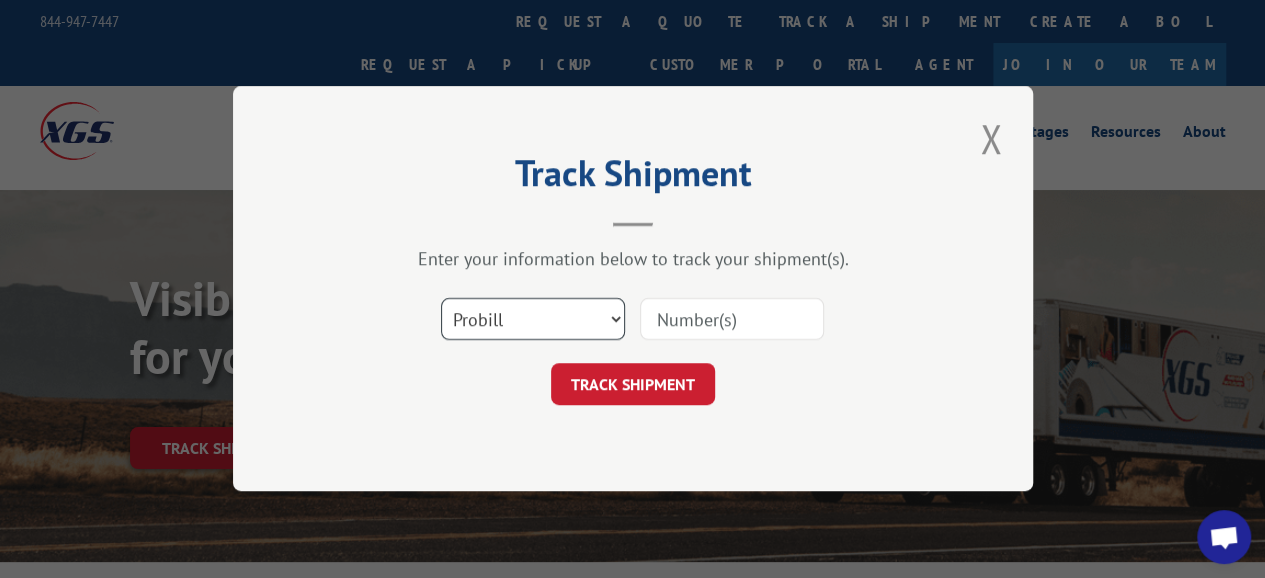 click on "Select category... Probill BOL PO" at bounding box center (533, 320) 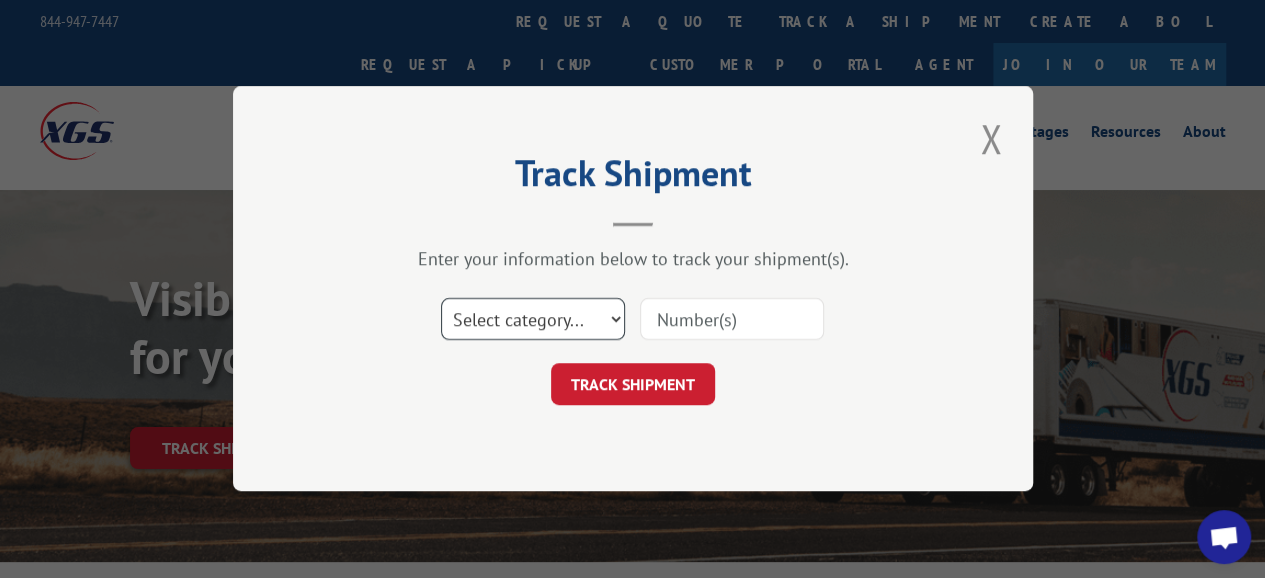 click on "Select category... Probill BOL PO" at bounding box center (533, 320) 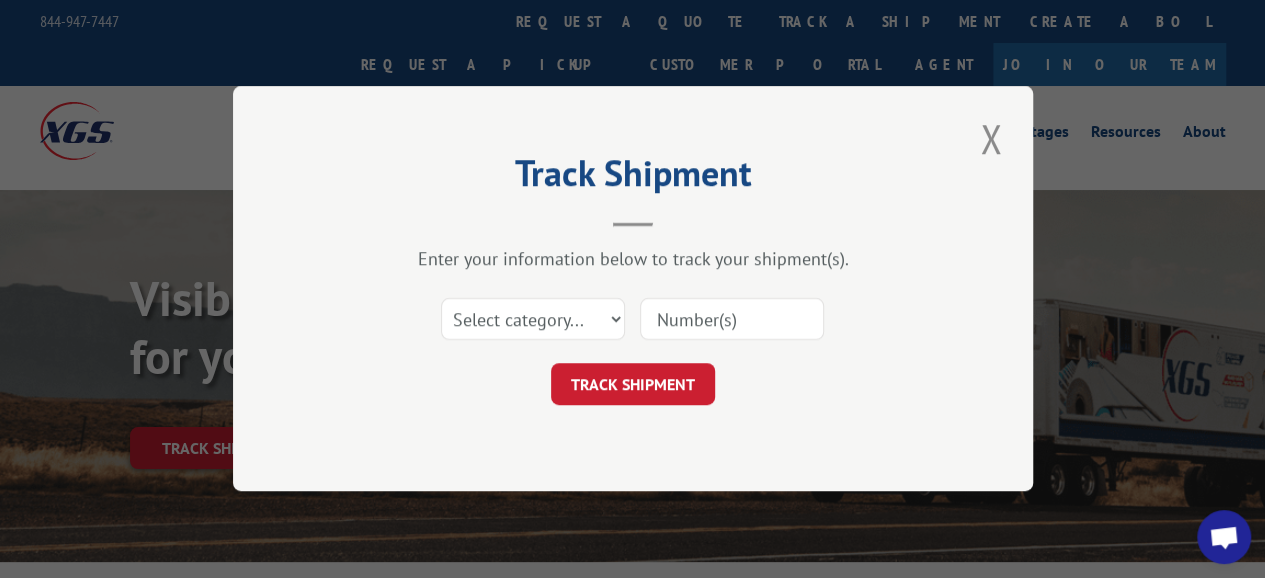 click at bounding box center (732, 320) 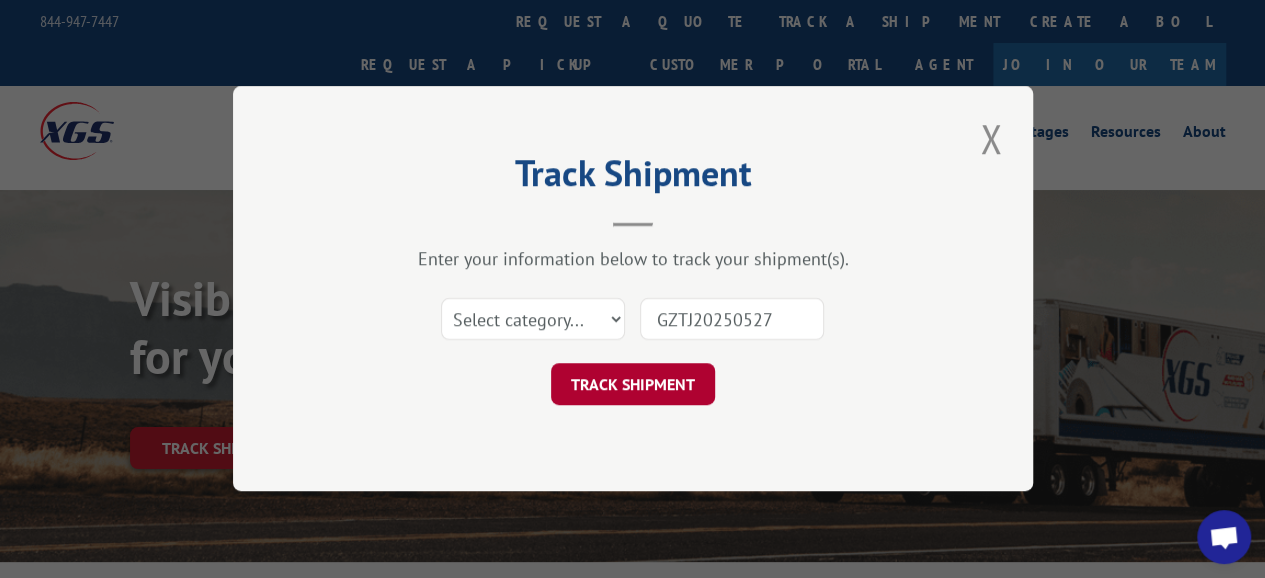 type on "GZTJ20250527" 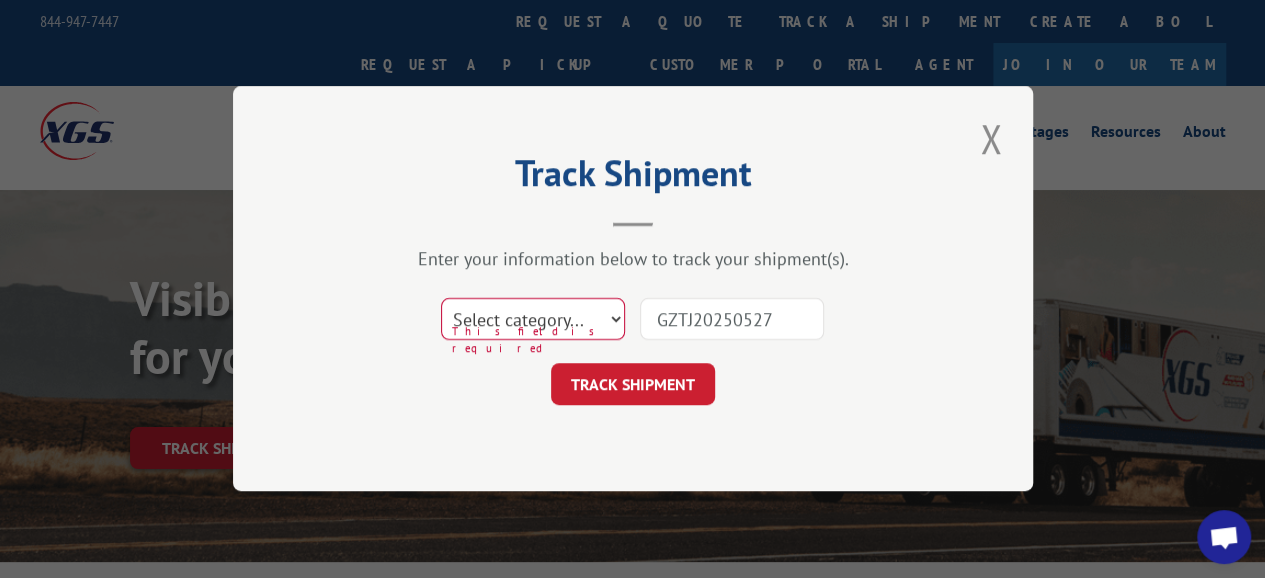 click on "Select category... Probill BOL PO" at bounding box center (533, 320) 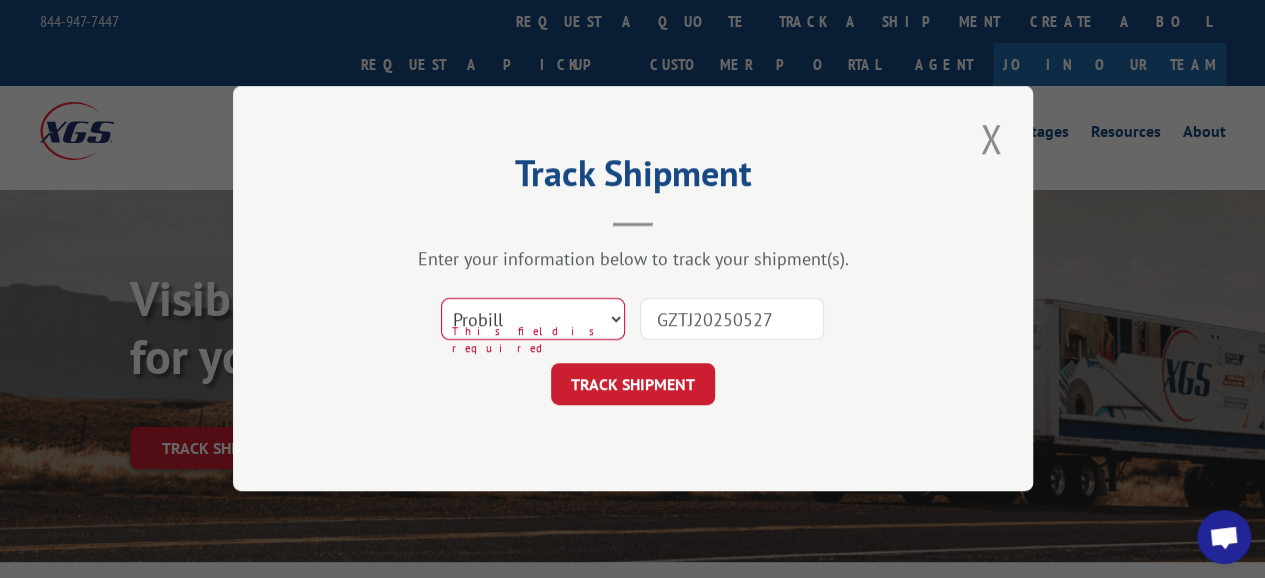 click on "Select category... Probill BOL PO" at bounding box center [533, 320] 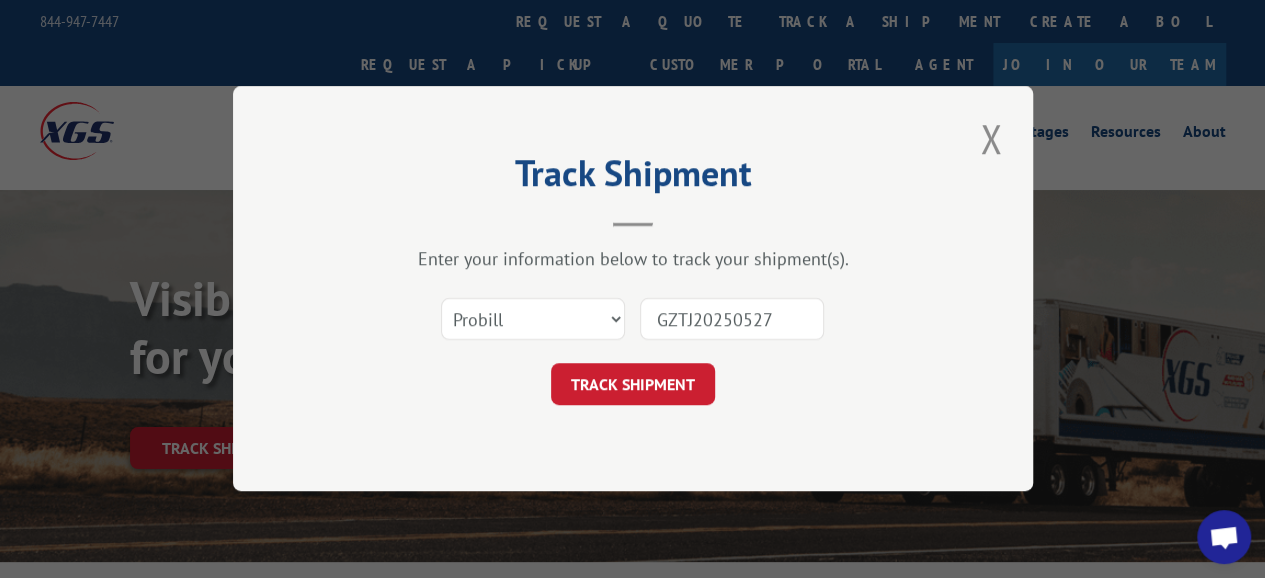 click on "TRACK SHIPMENT" at bounding box center [633, 385] 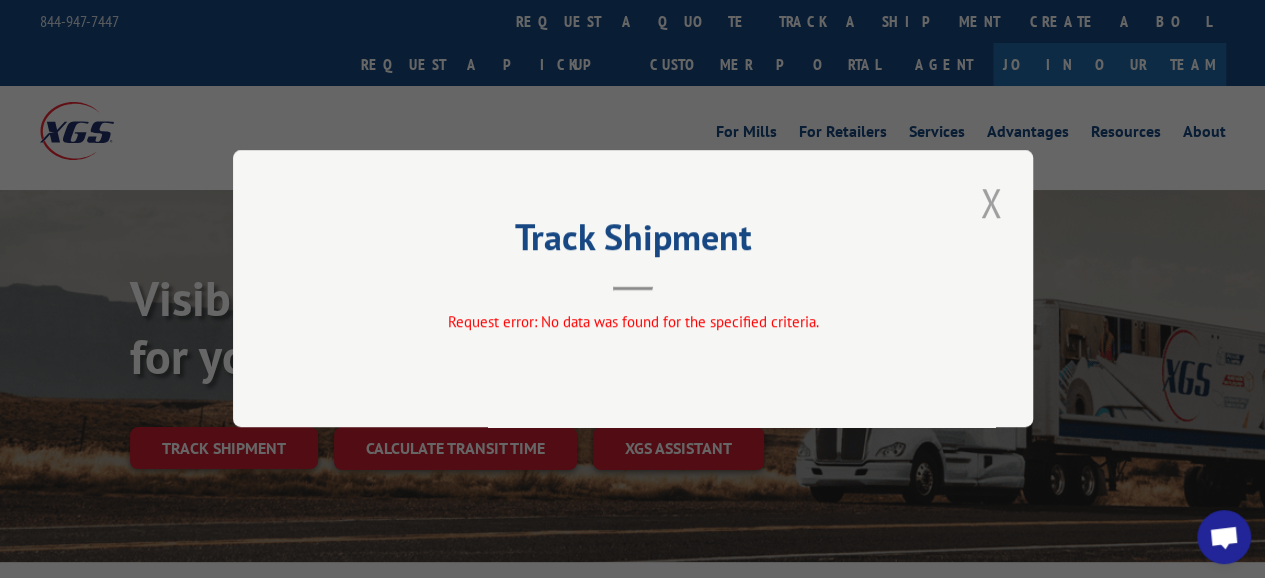 click at bounding box center (991, 202) 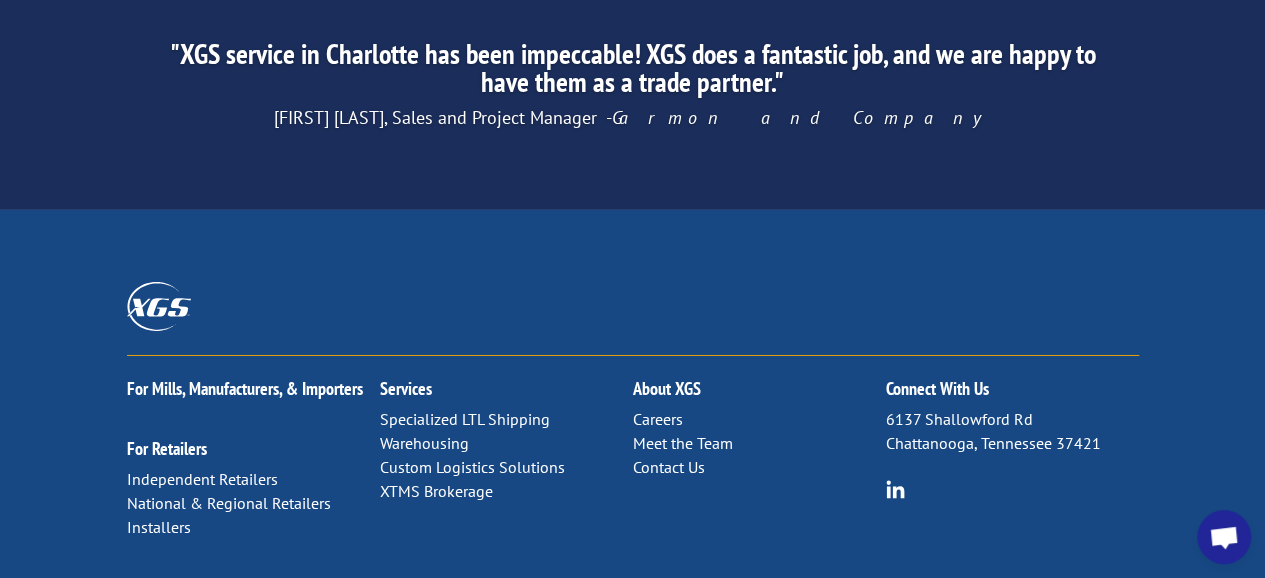 scroll, scrollTop: 3372, scrollLeft: 0, axis: vertical 